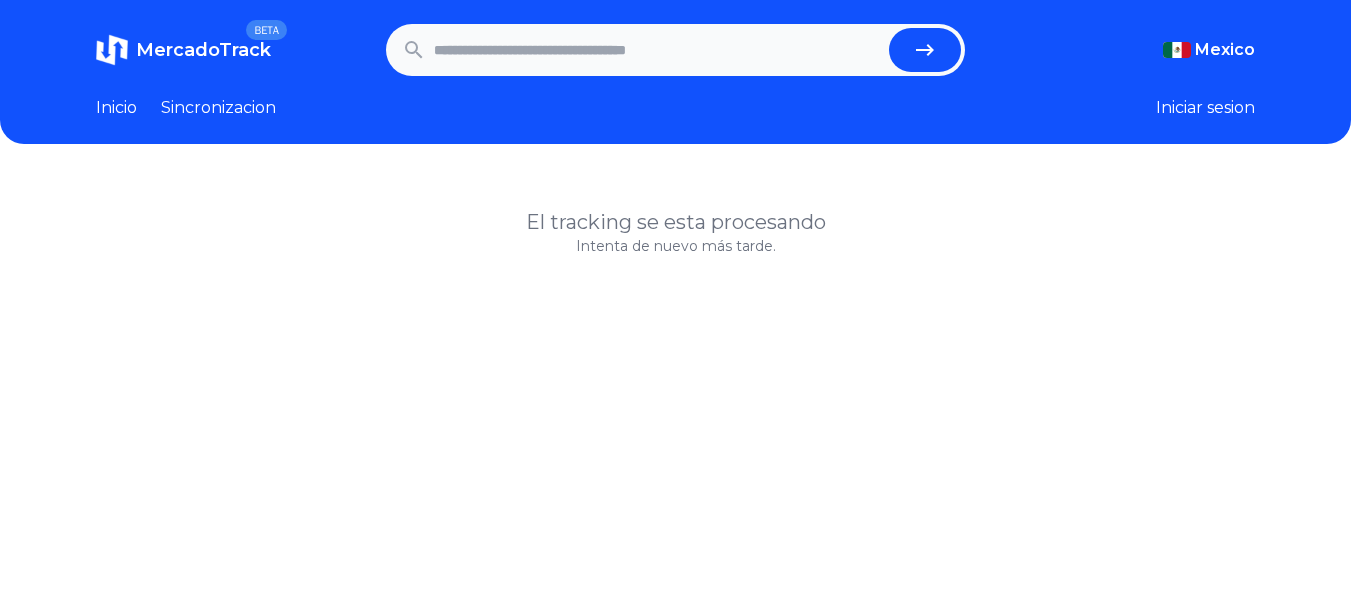 scroll, scrollTop: 0, scrollLeft: 0, axis: both 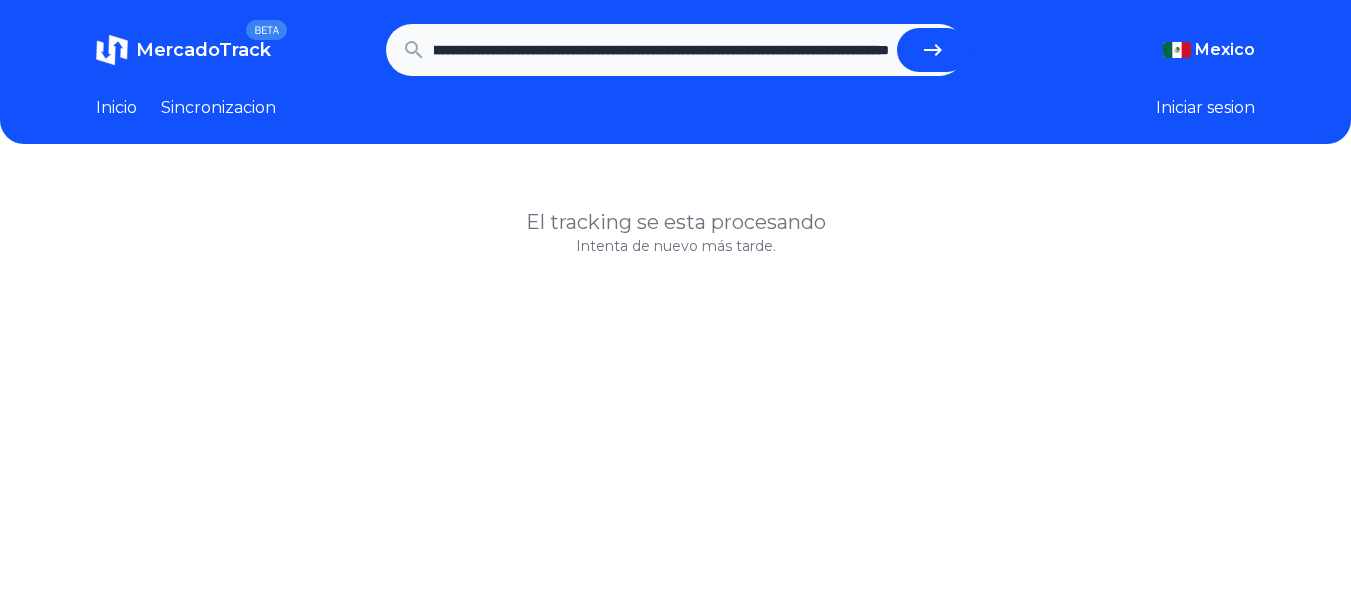 click at bounding box center (933, 50) 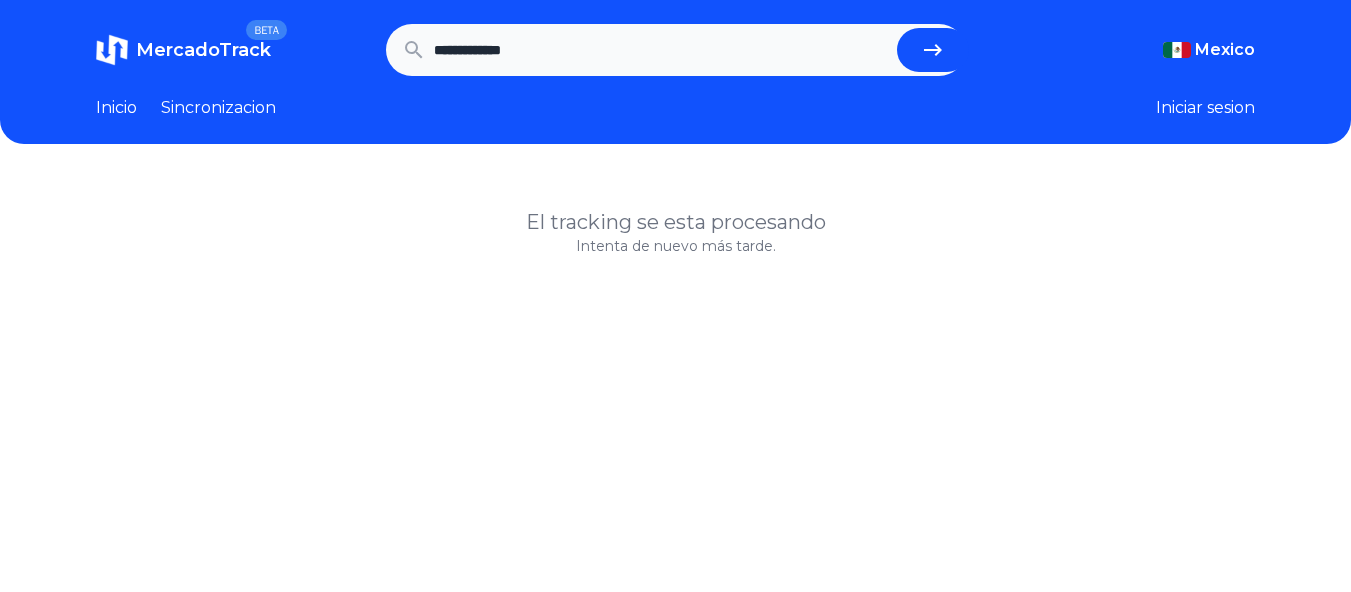 scroll, scrollTop: 0, scrollLeft: 0, axis: both 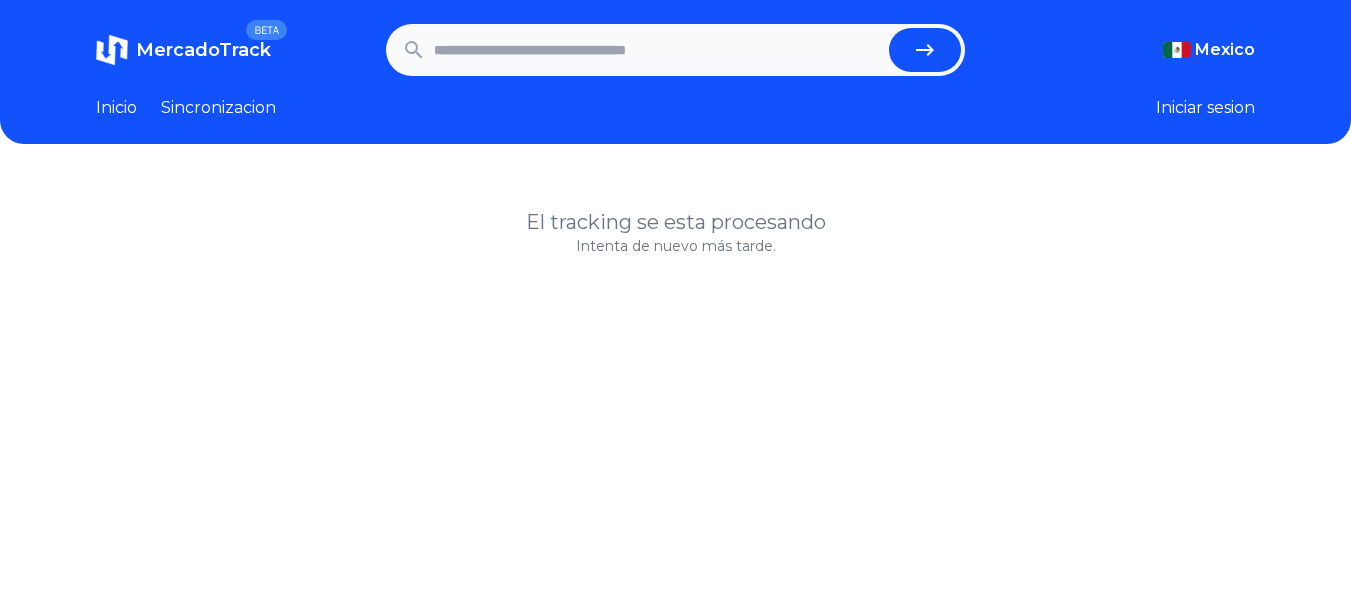 click at bounding box center [658, 50] 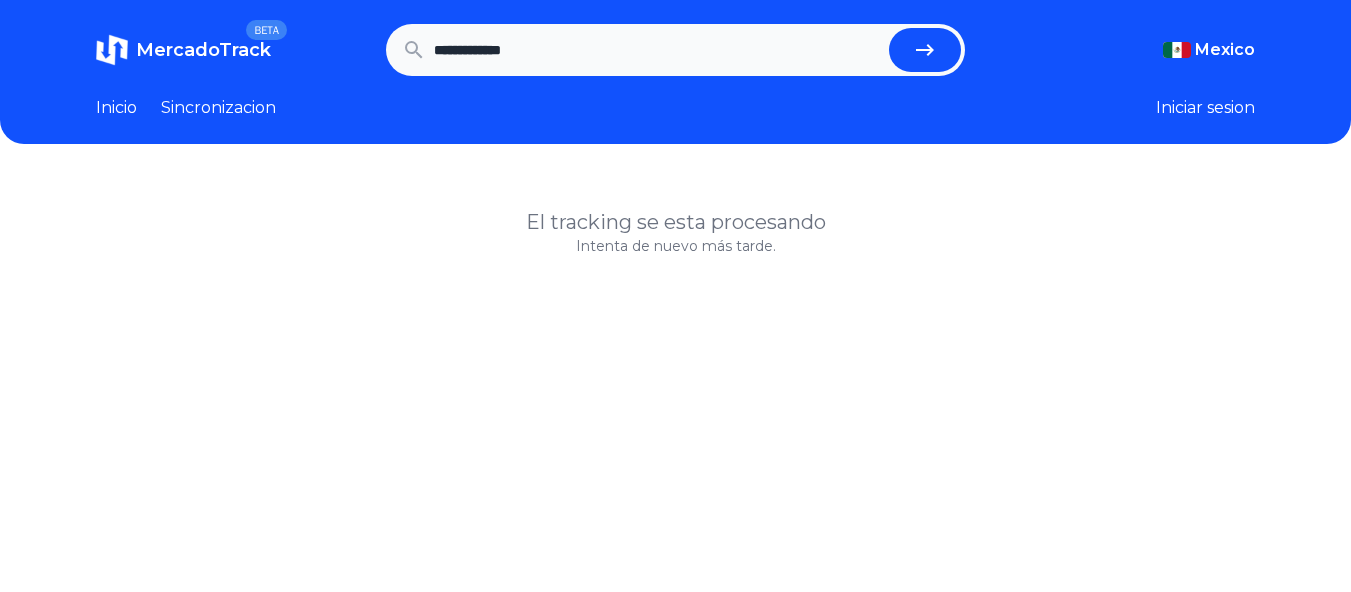 type on "**********" 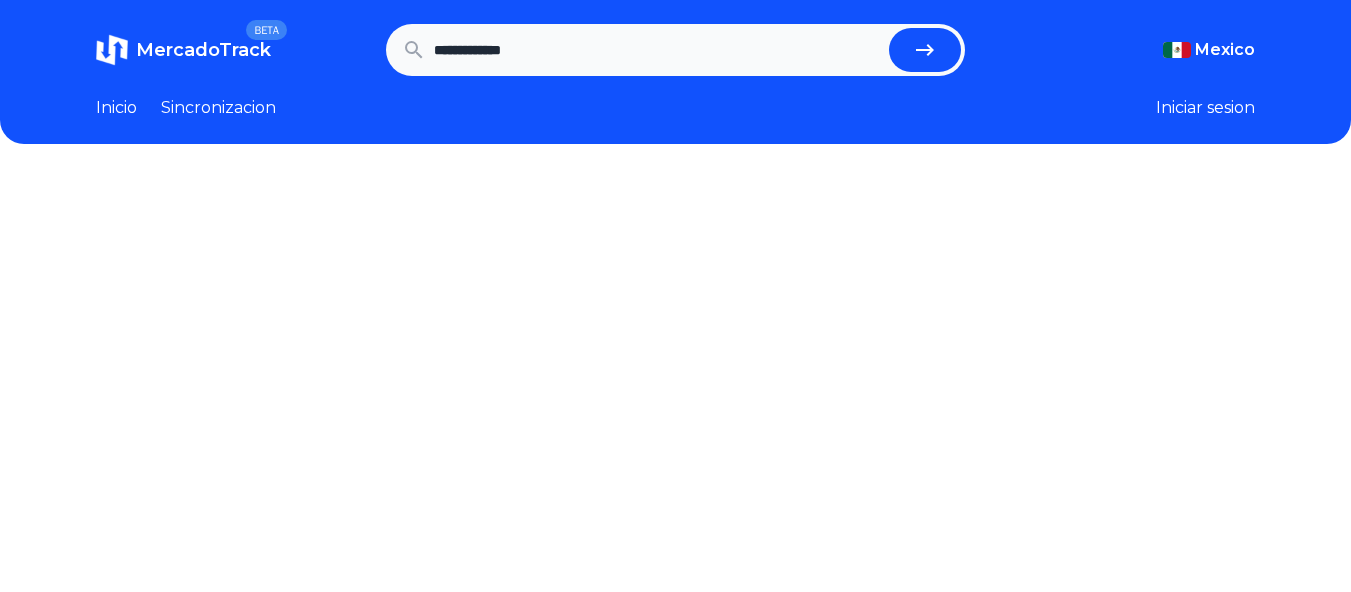 scroll, scrollTop: 0, scrollLeft: 0, axis: both 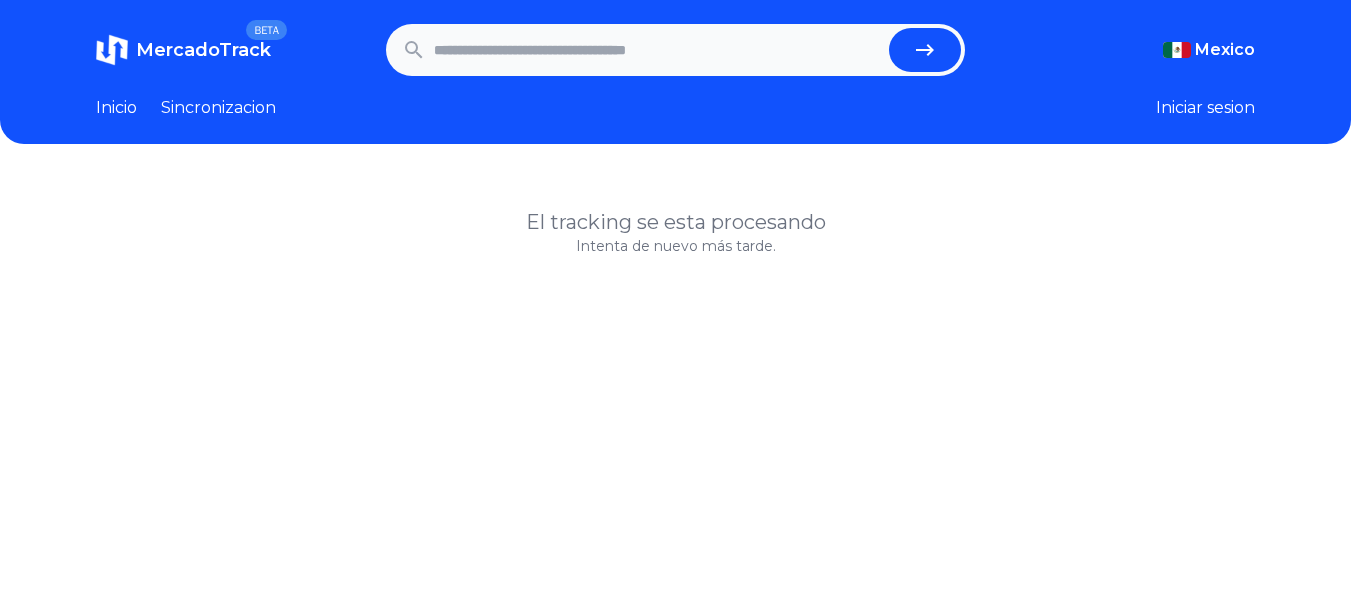 click at bounding box center [658, 50] 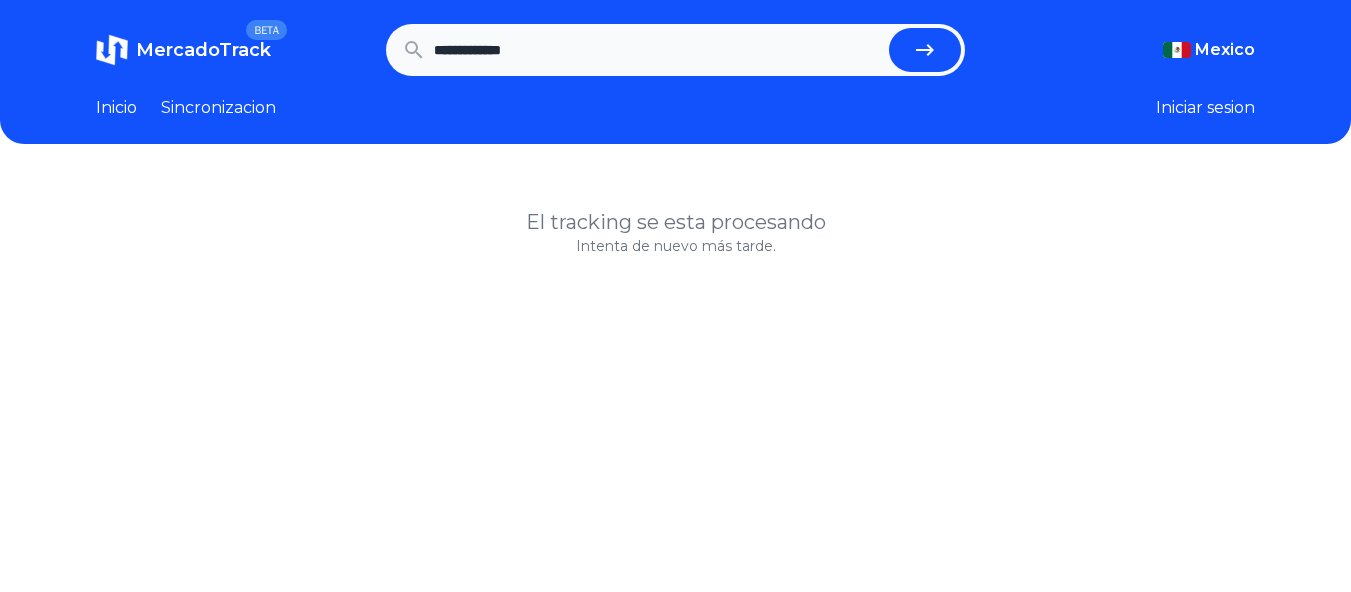 type on "**********" 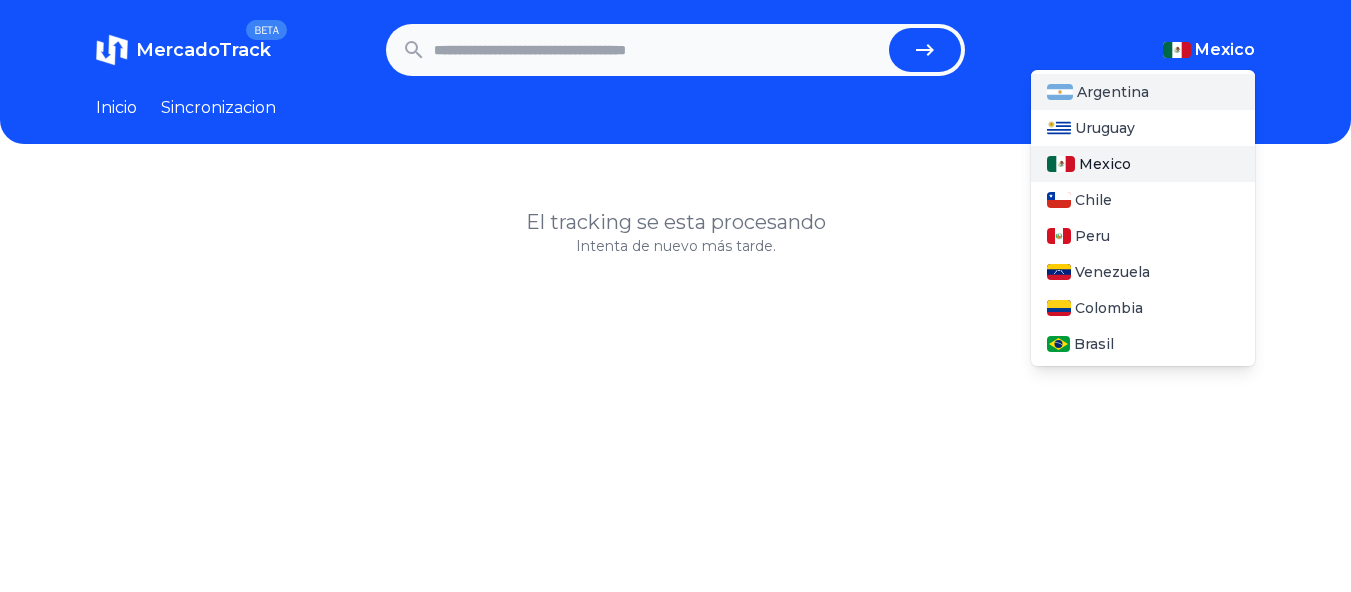 scroll, scrollTop: 0, scrollLeft: 0, axis: both 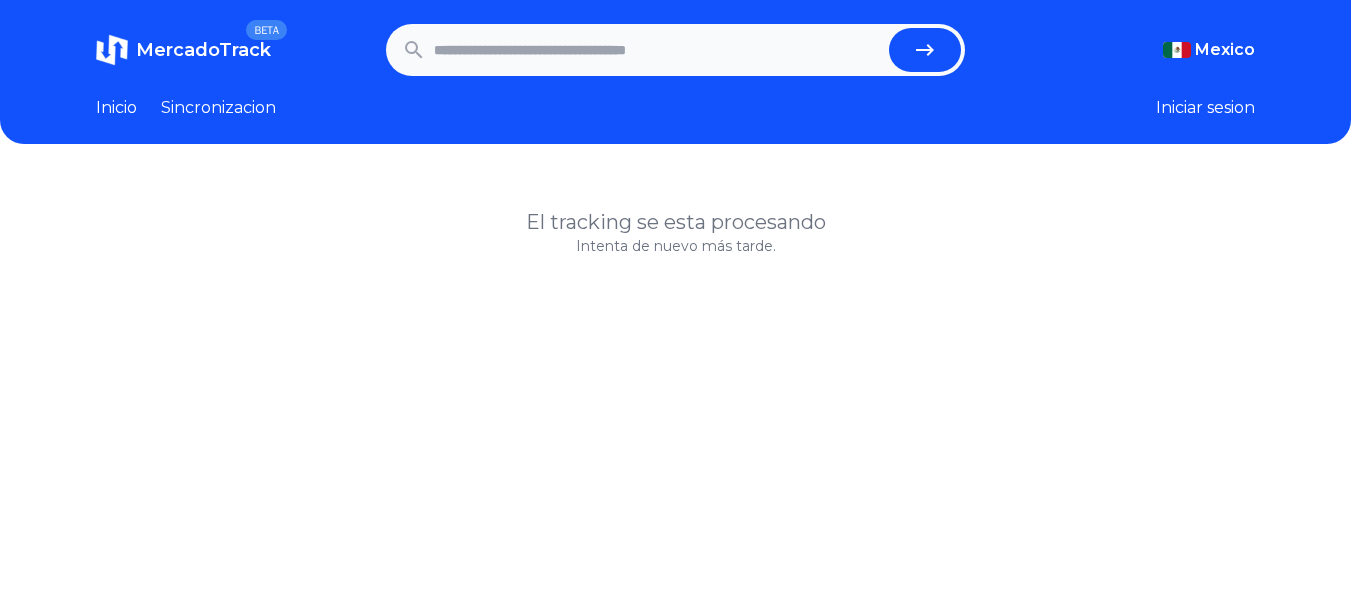 click at bounding box center (658, 50) 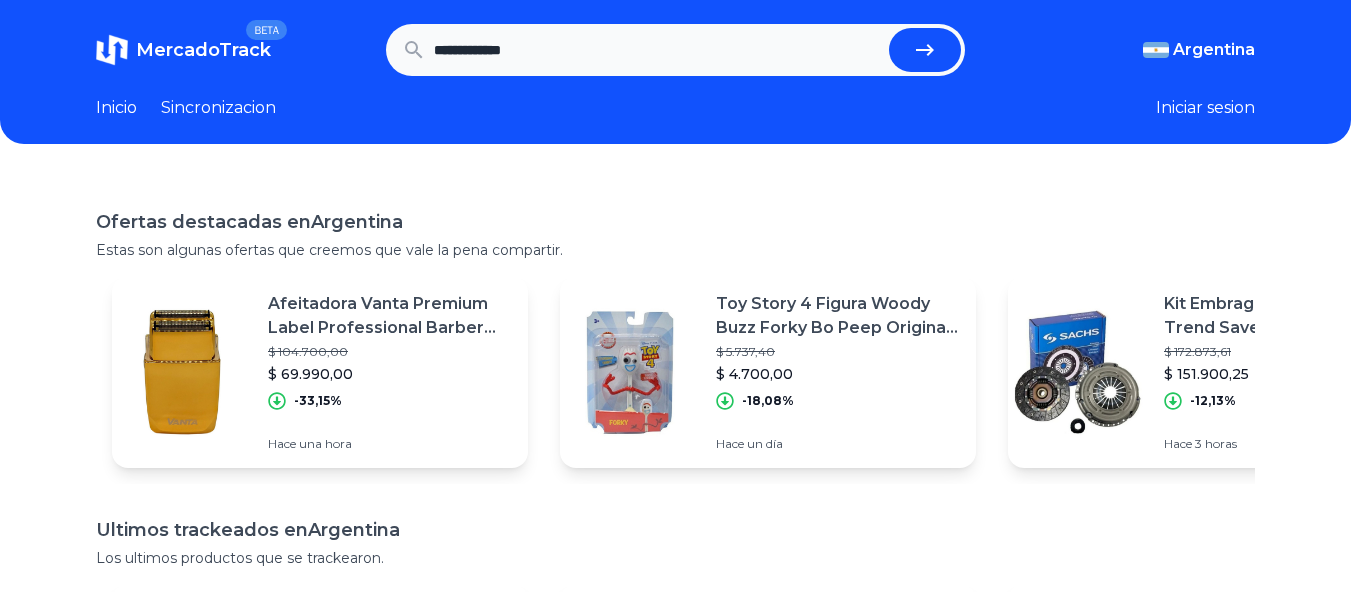type on "**********" 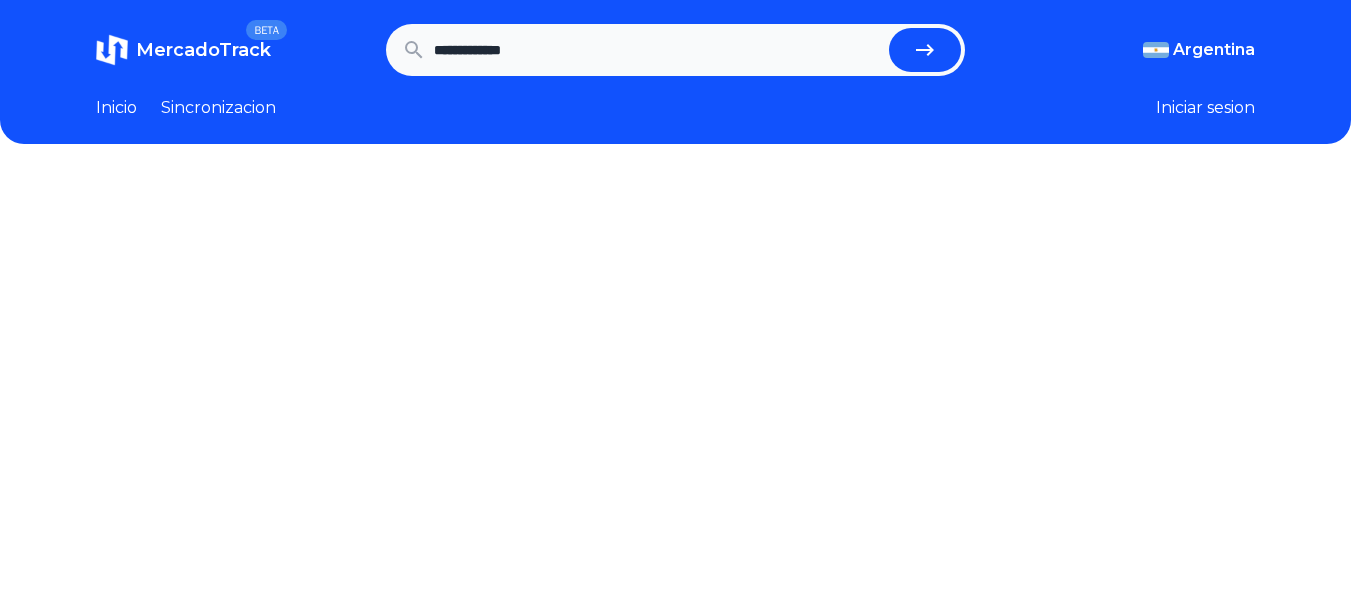 scroll, scrollTop: 0, scrollLeft: 0, axis: both 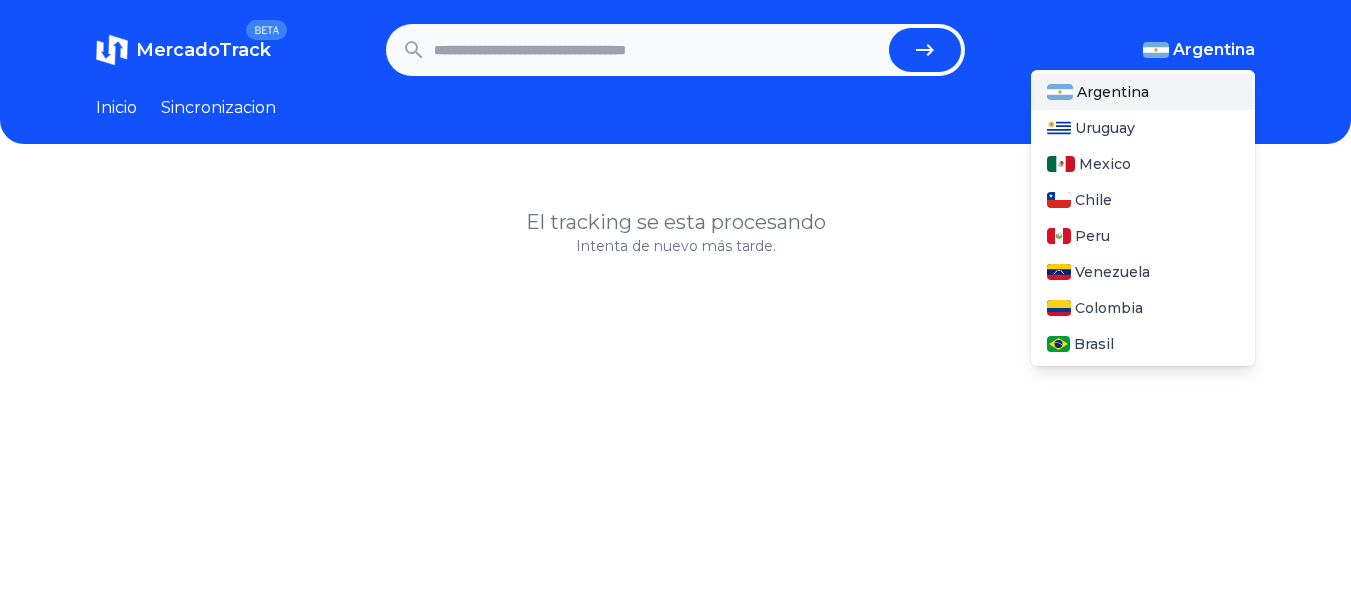 click on "Argentina" at bounding box center [1214, 50] 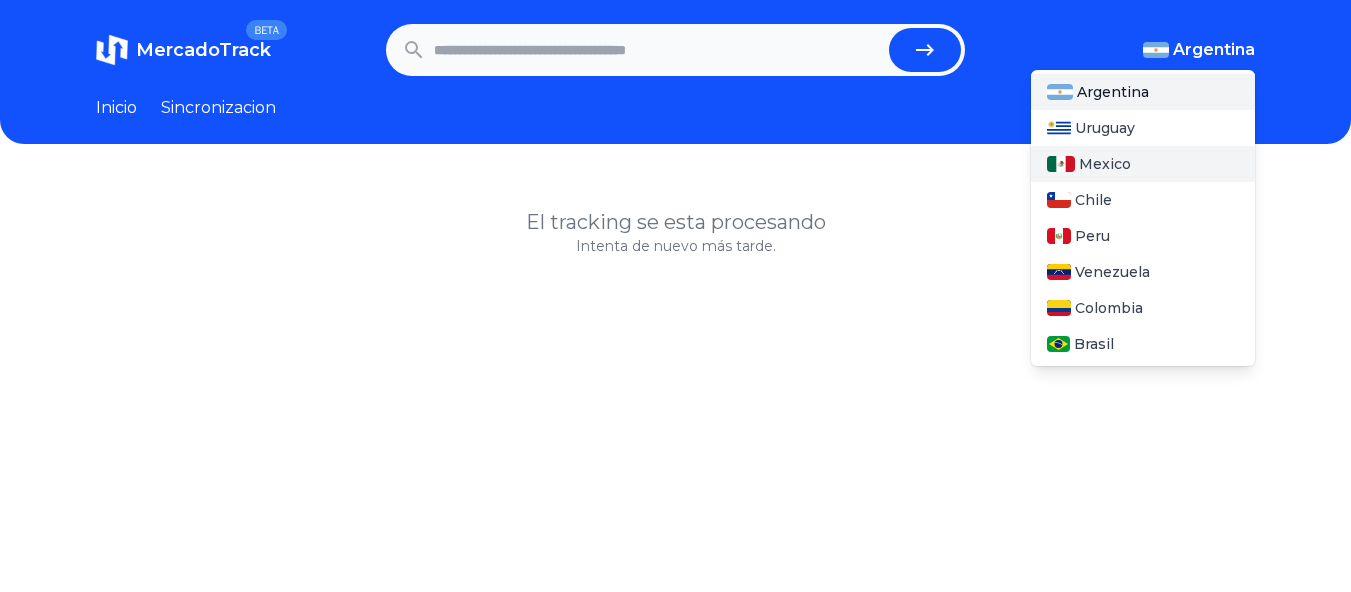 click on "Mexico" at bounding box center (1105, 164) 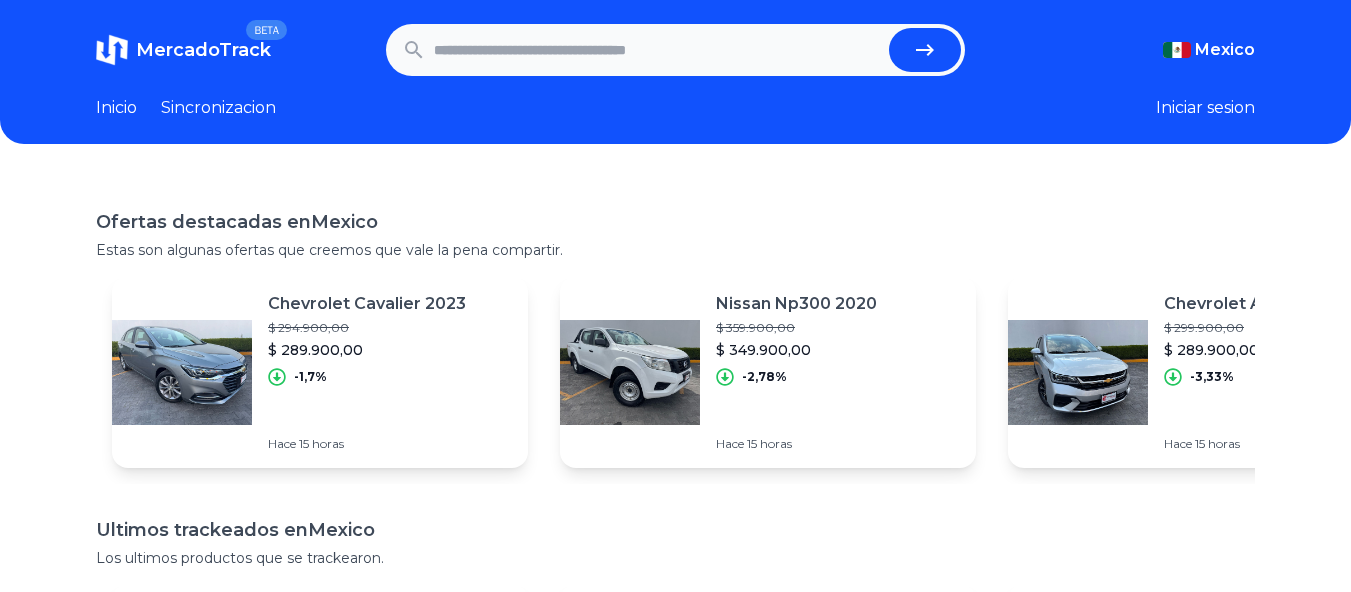 click at bounding box center (658, 50) 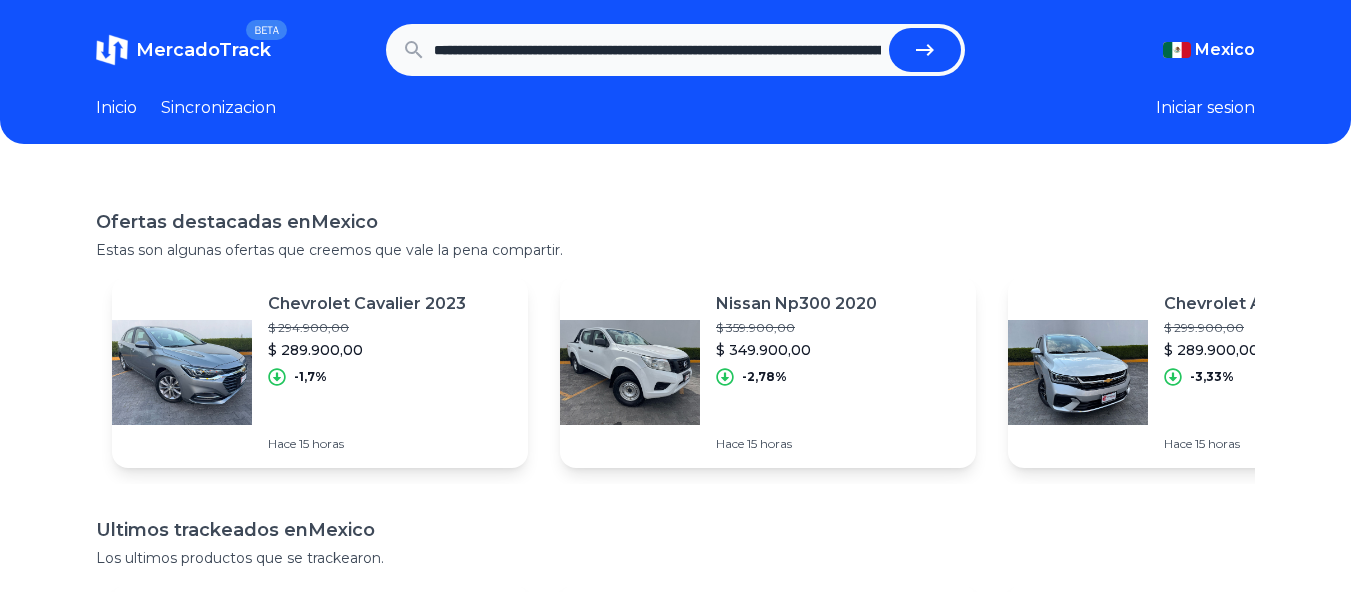 scroll, scrollTop: 0, scrollLeft: 1904, axis: horizontal 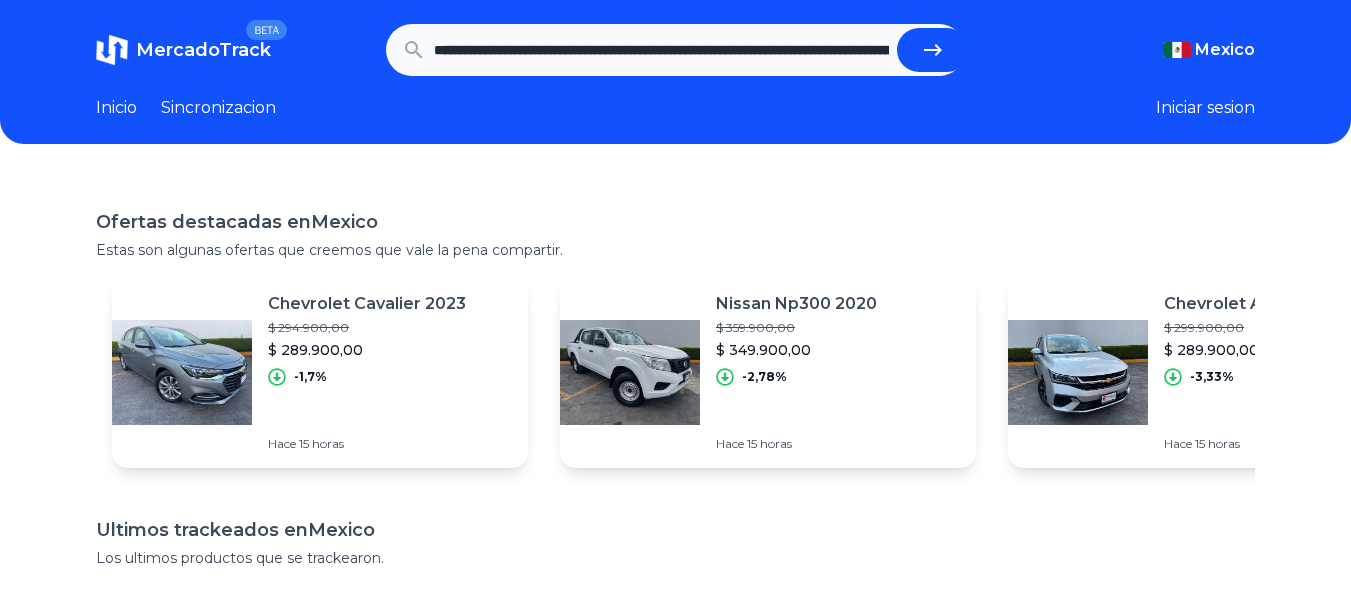 click at bounding box center (933, 50) 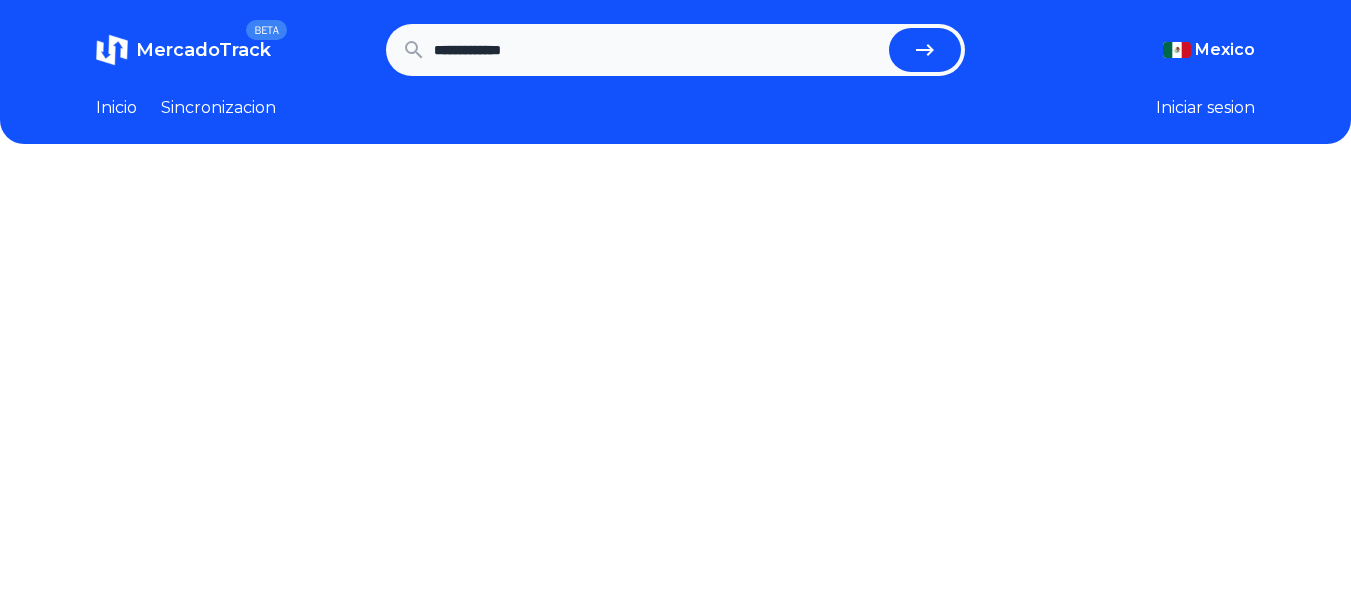 scroll, scrollTop: 0, scrollLeft: 0, axis: both 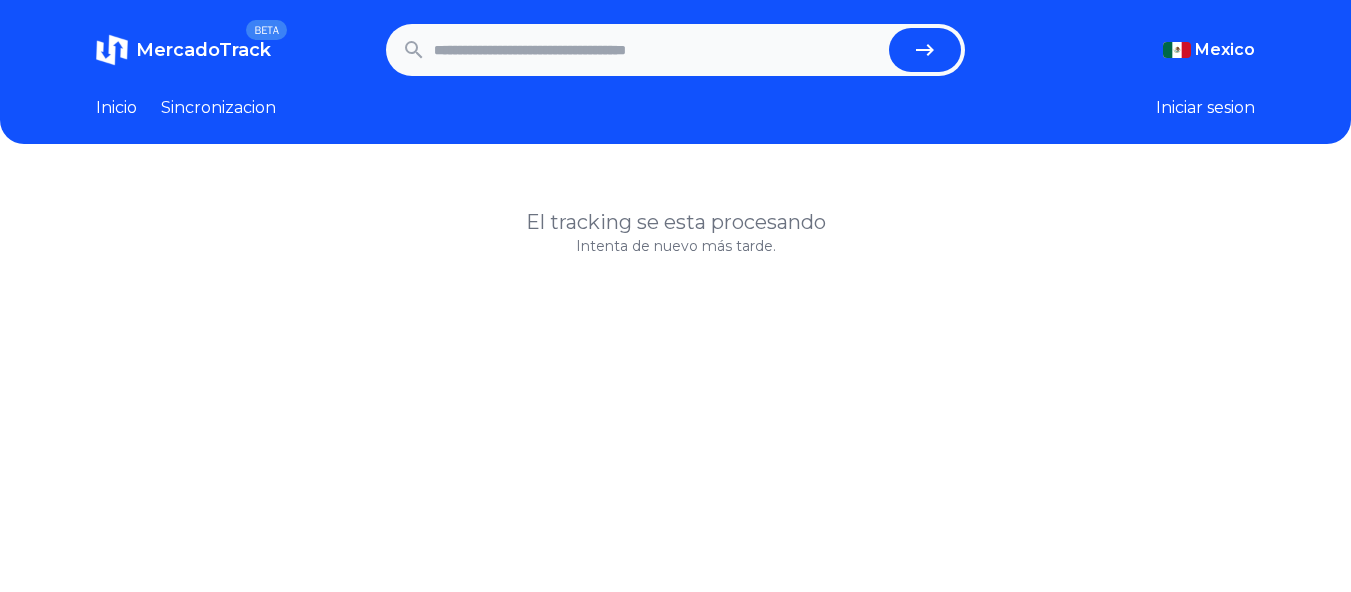 click on "MercadoTrack BETA Mexico Argentina Uruguay Mexico Chile Peru Venezuela Colombia Brasil Mexico Argentina Uruguay Mexico Chile Peru Venezuela Colombia Brasil Inicio Sincronizacion Iniciar sesion" at bounding box center [675, 72] 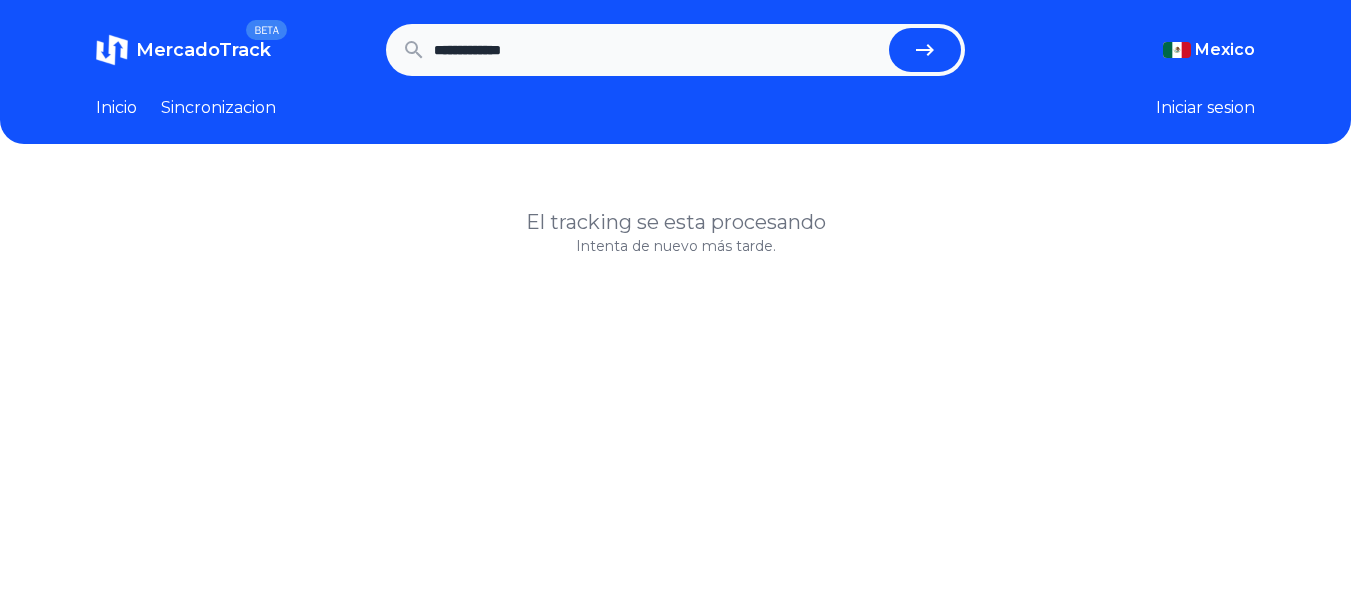 type on "**********" 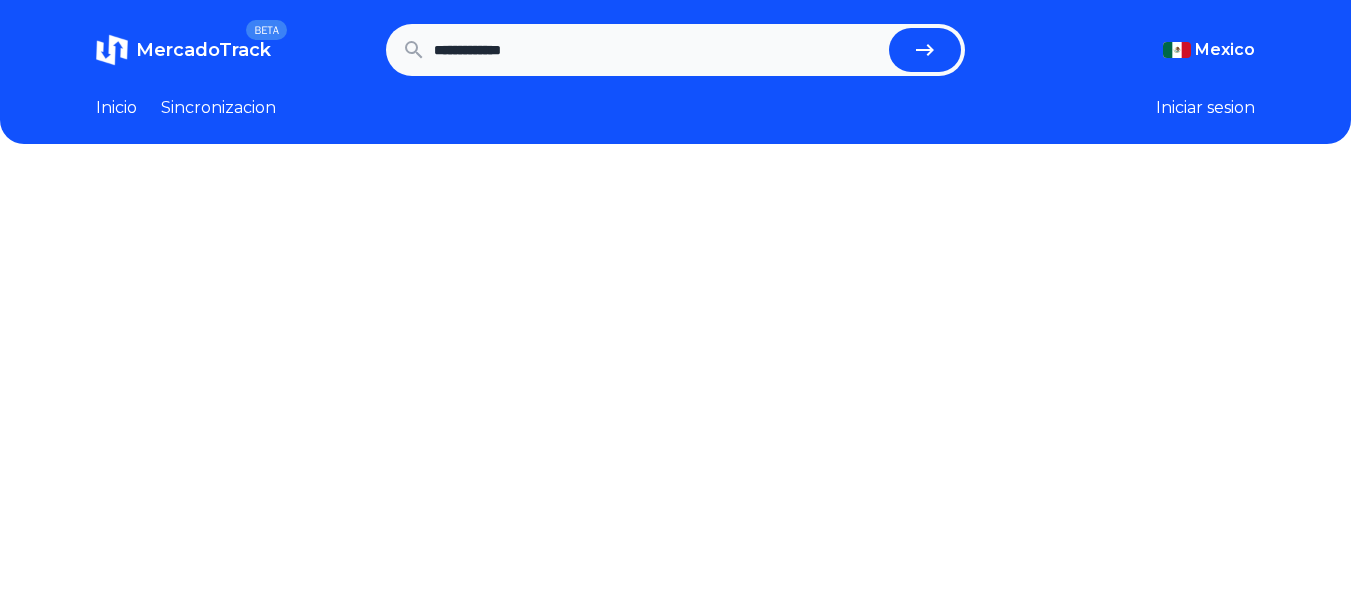 scroll, scrollTop: 0, scrollLeft: 0, axis: both 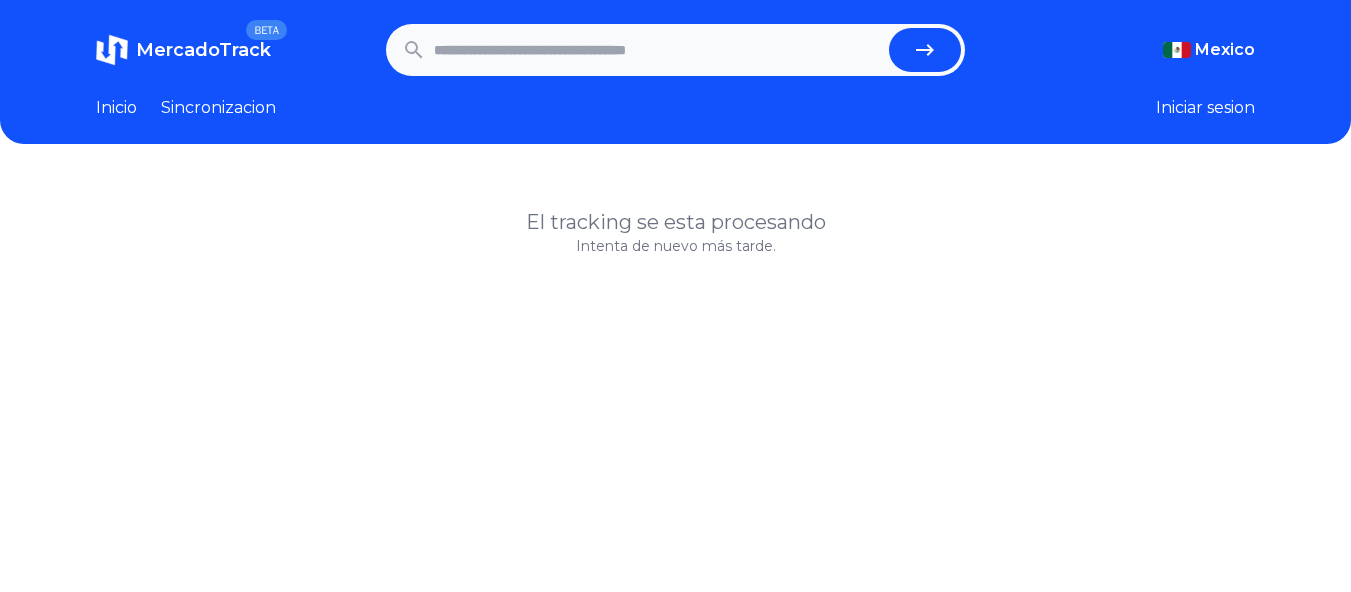 click at bounding box center [658, 50] 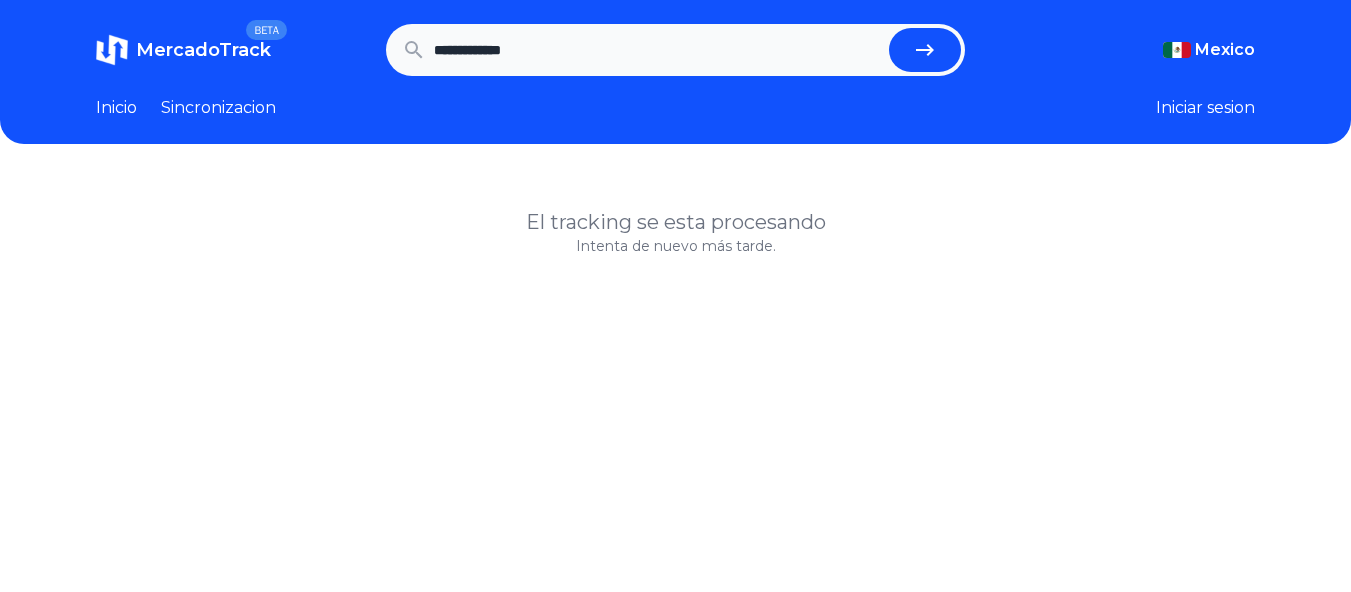 type on "**********" 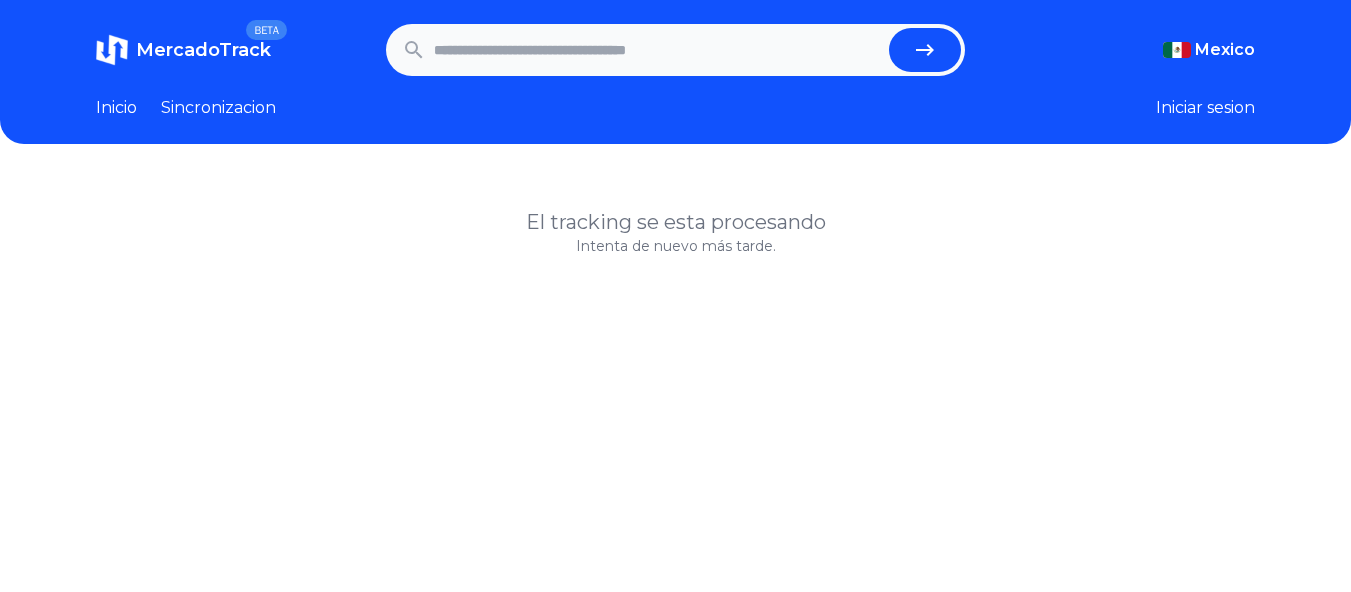 scroll, scrollTop: 0, scrollLeft: 0, axis: both 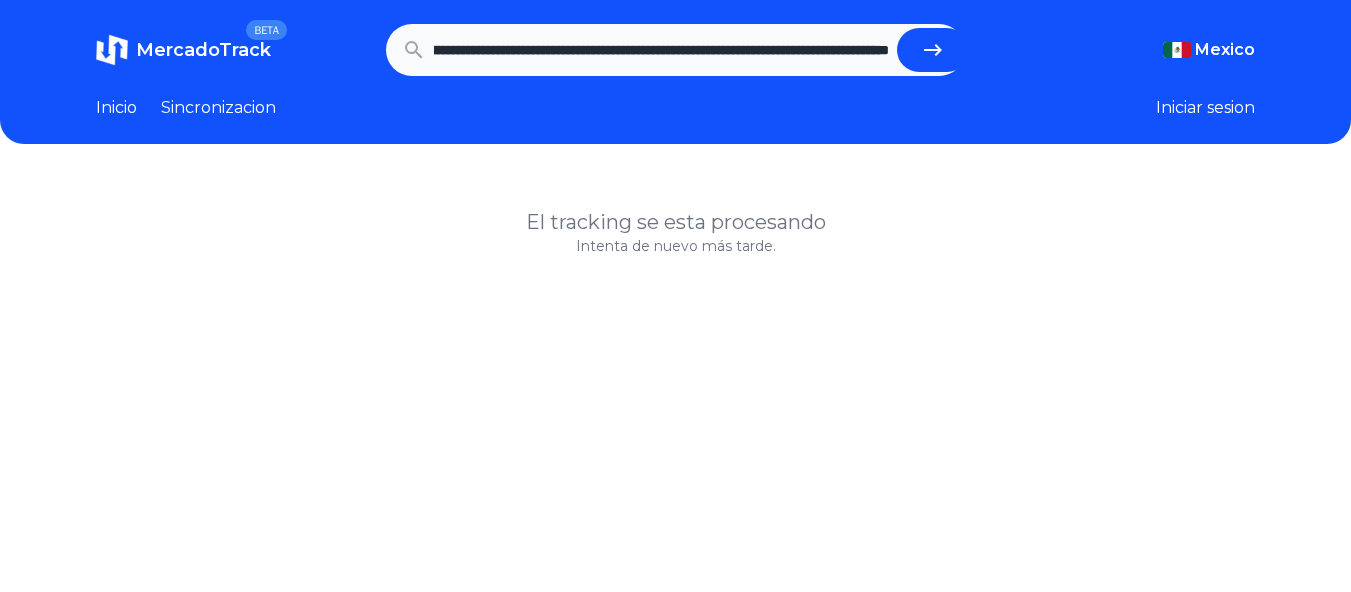 click at bounding box center (933, 50) 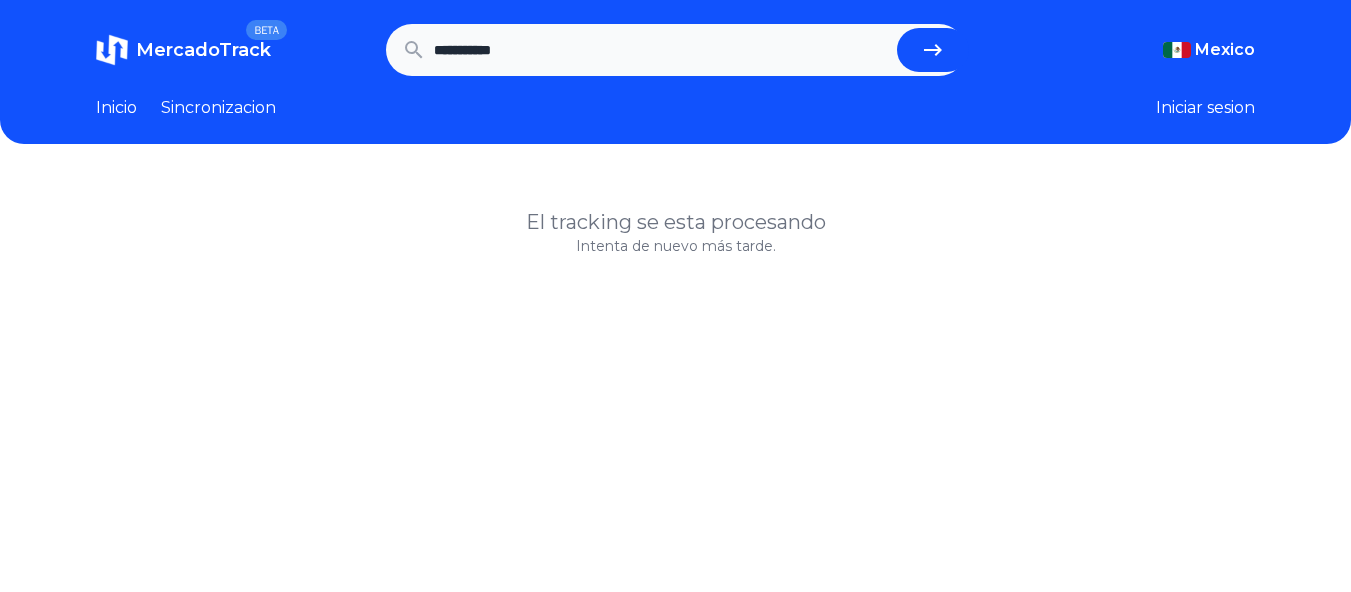 scroll, scrollTop: 0, scrollLeft: 0, axis: both 